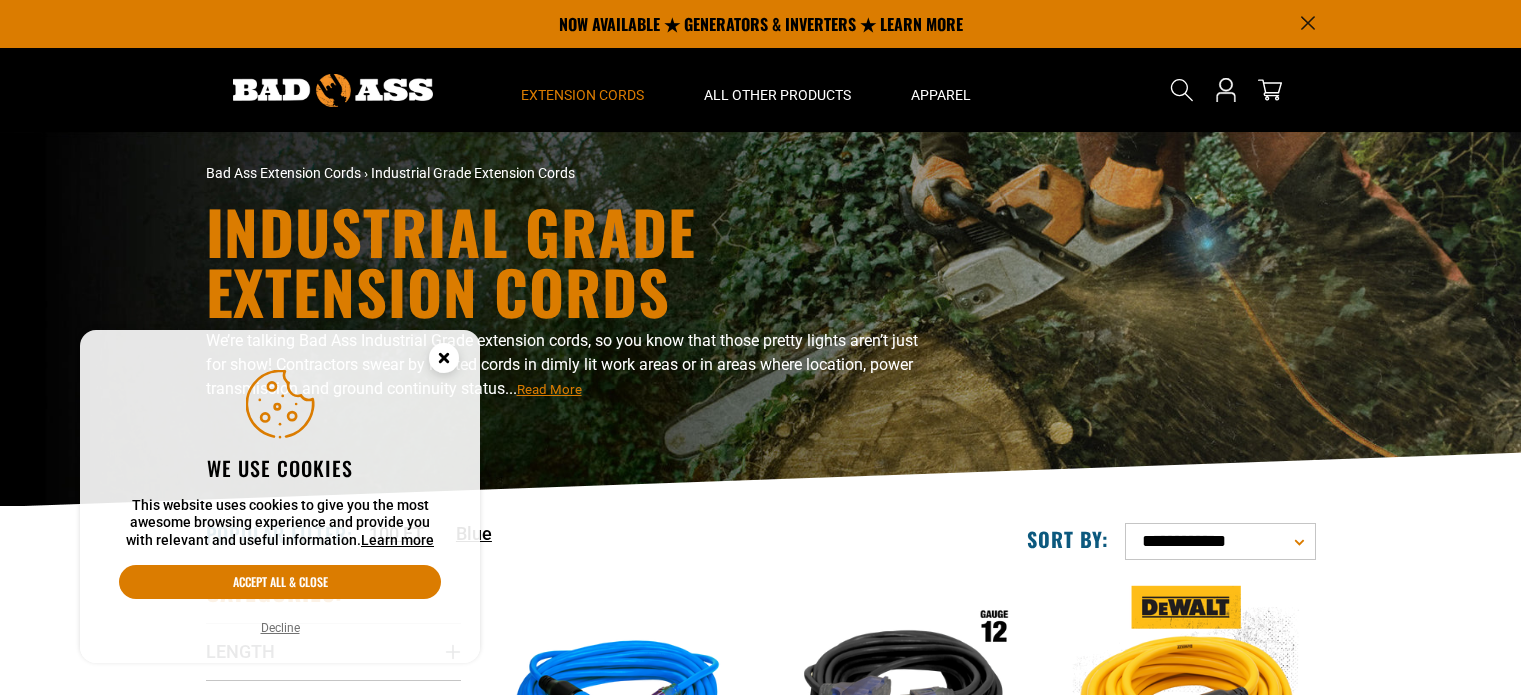 scroll, scrollTop: 0, scrollLeft: 0, axis: both 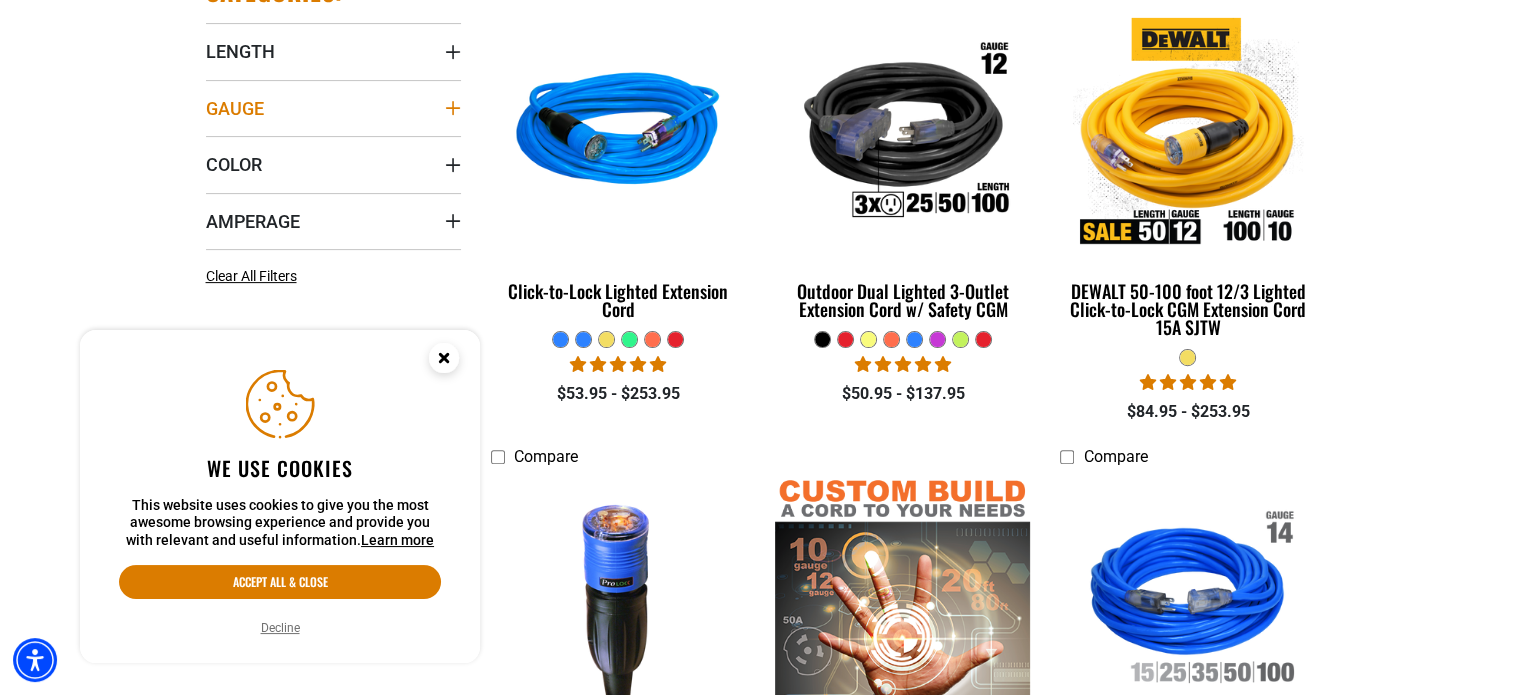 click on "Gauge" at bounding box center [333, 108] 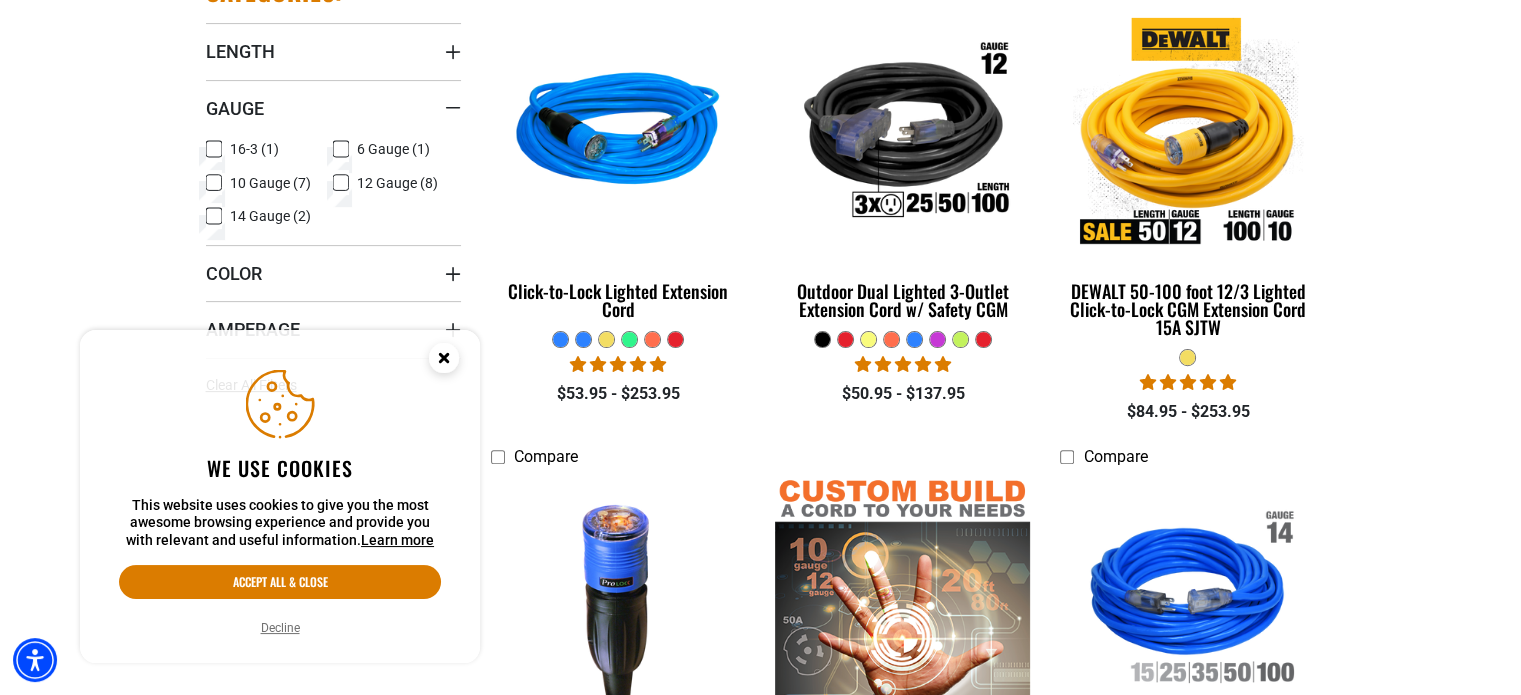 click 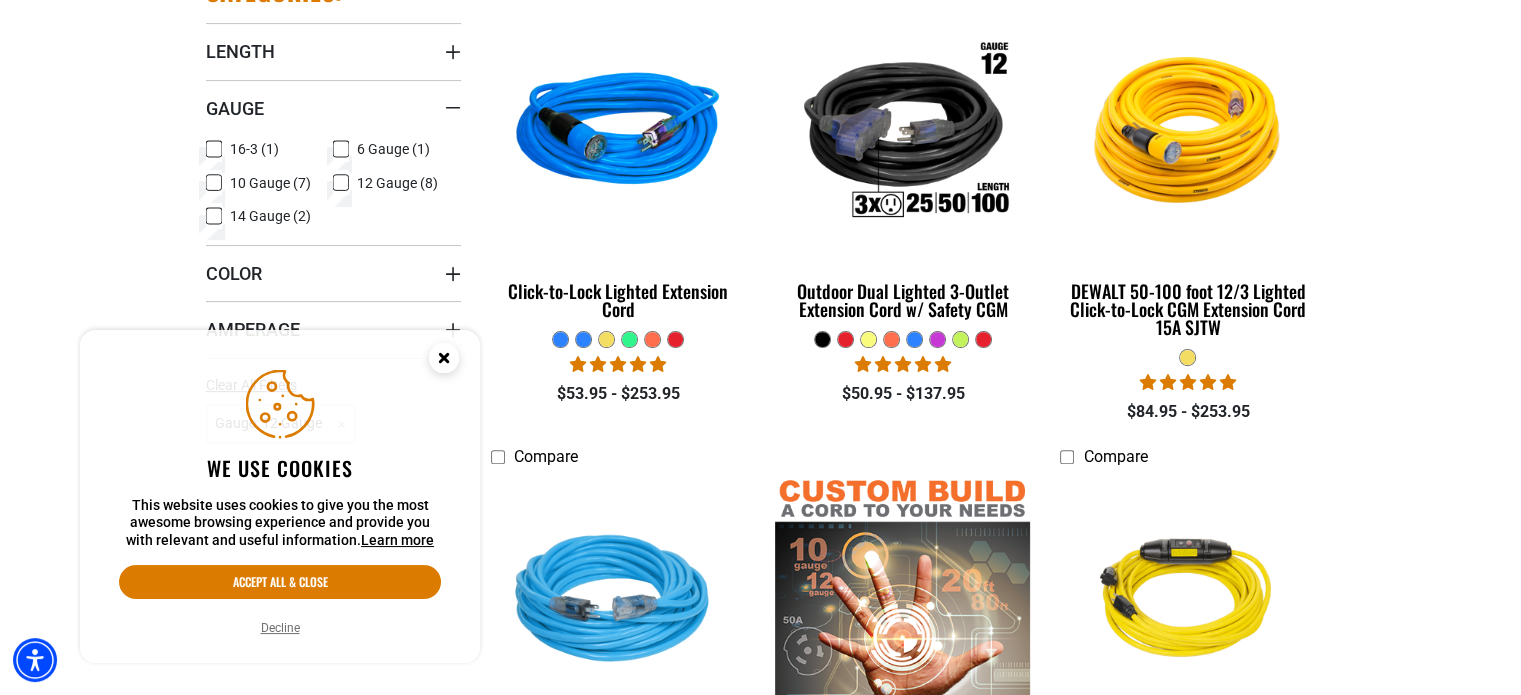 click 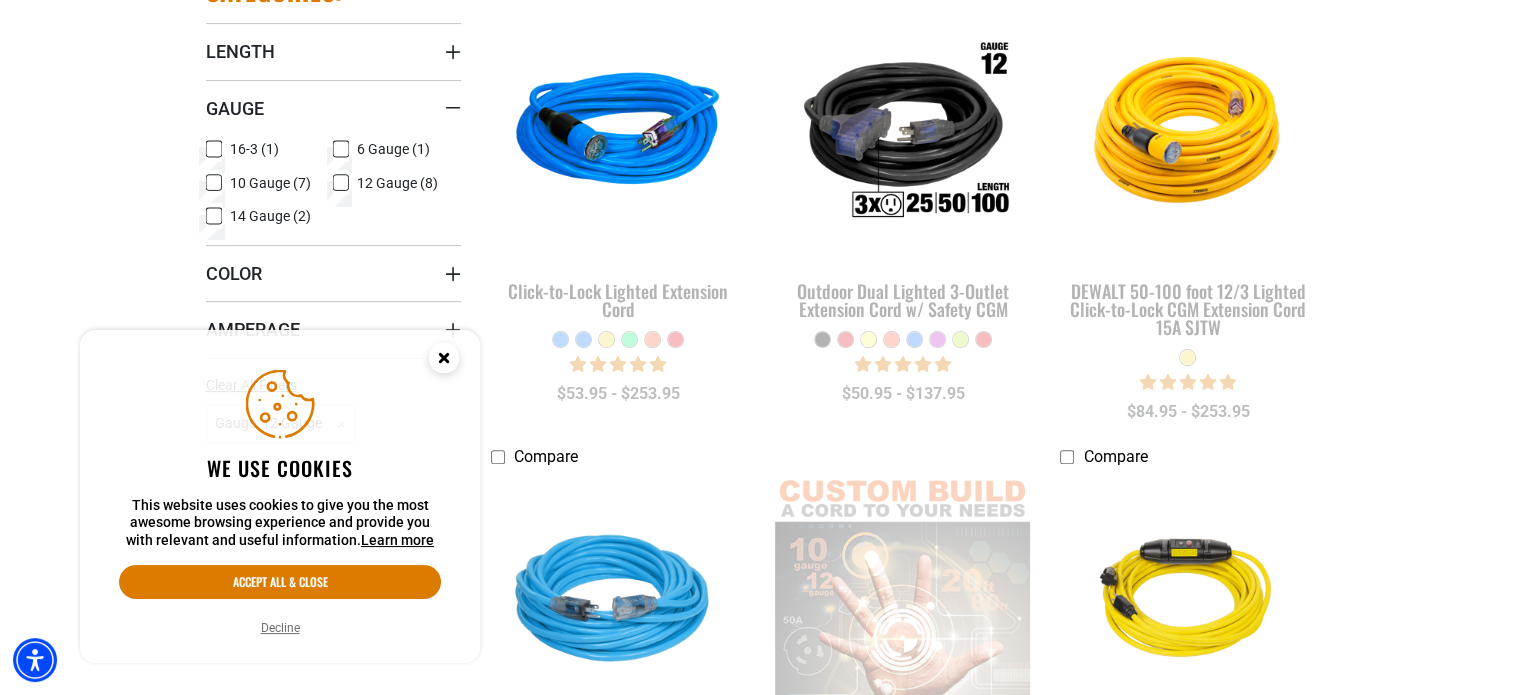 click 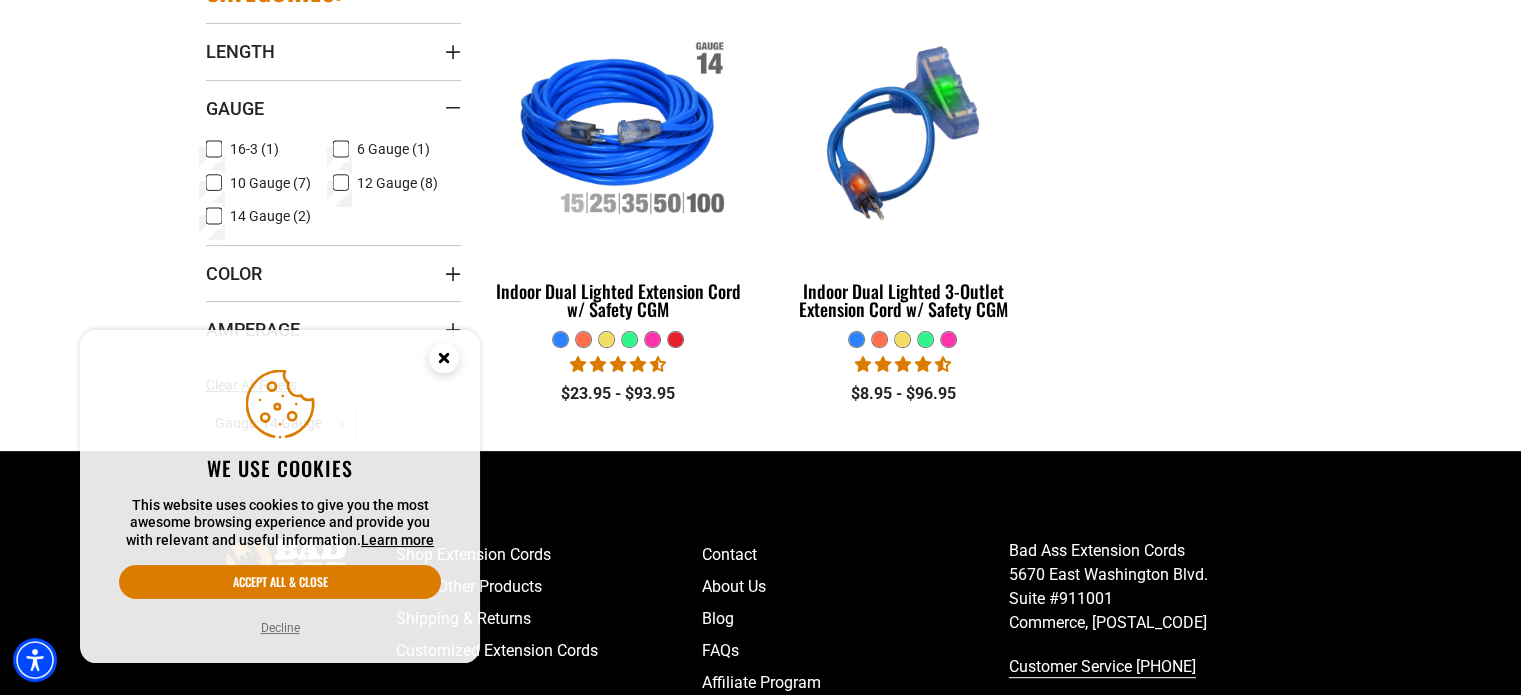 click 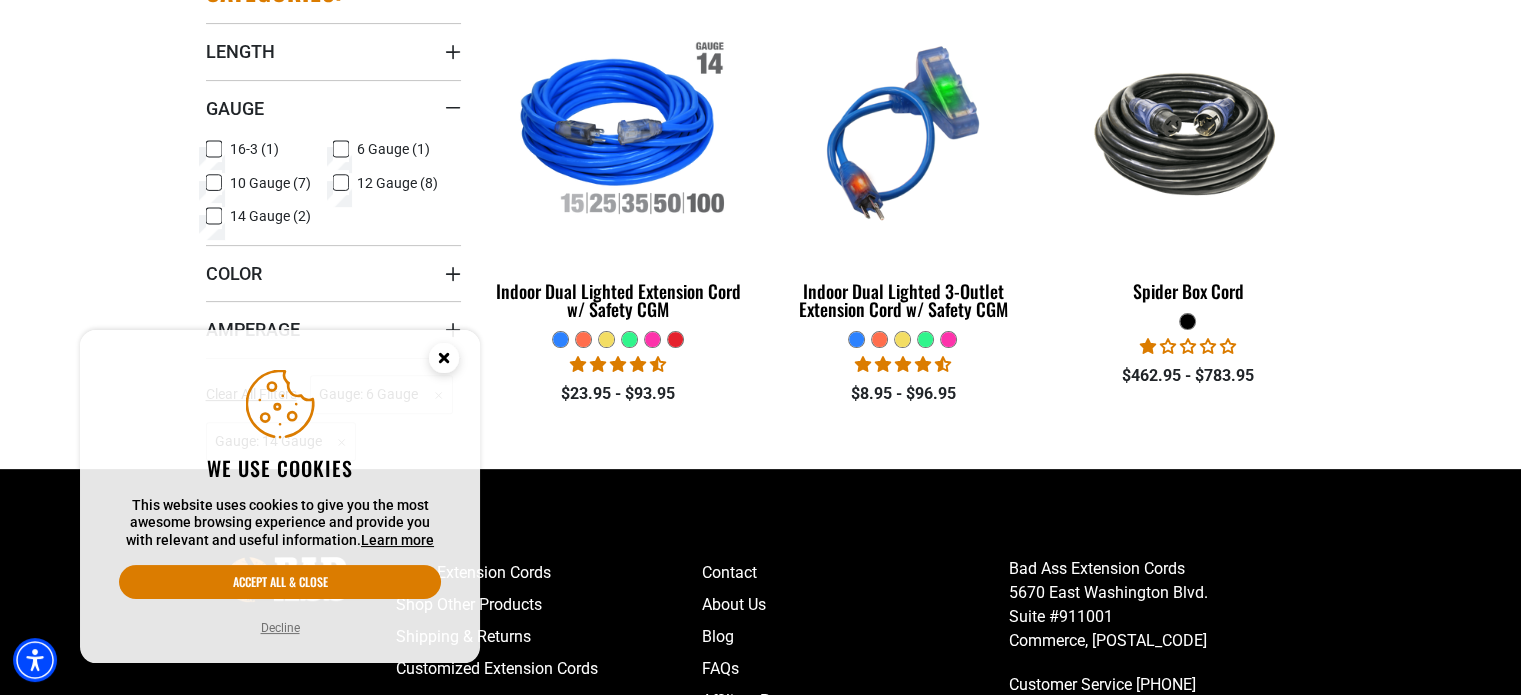 click 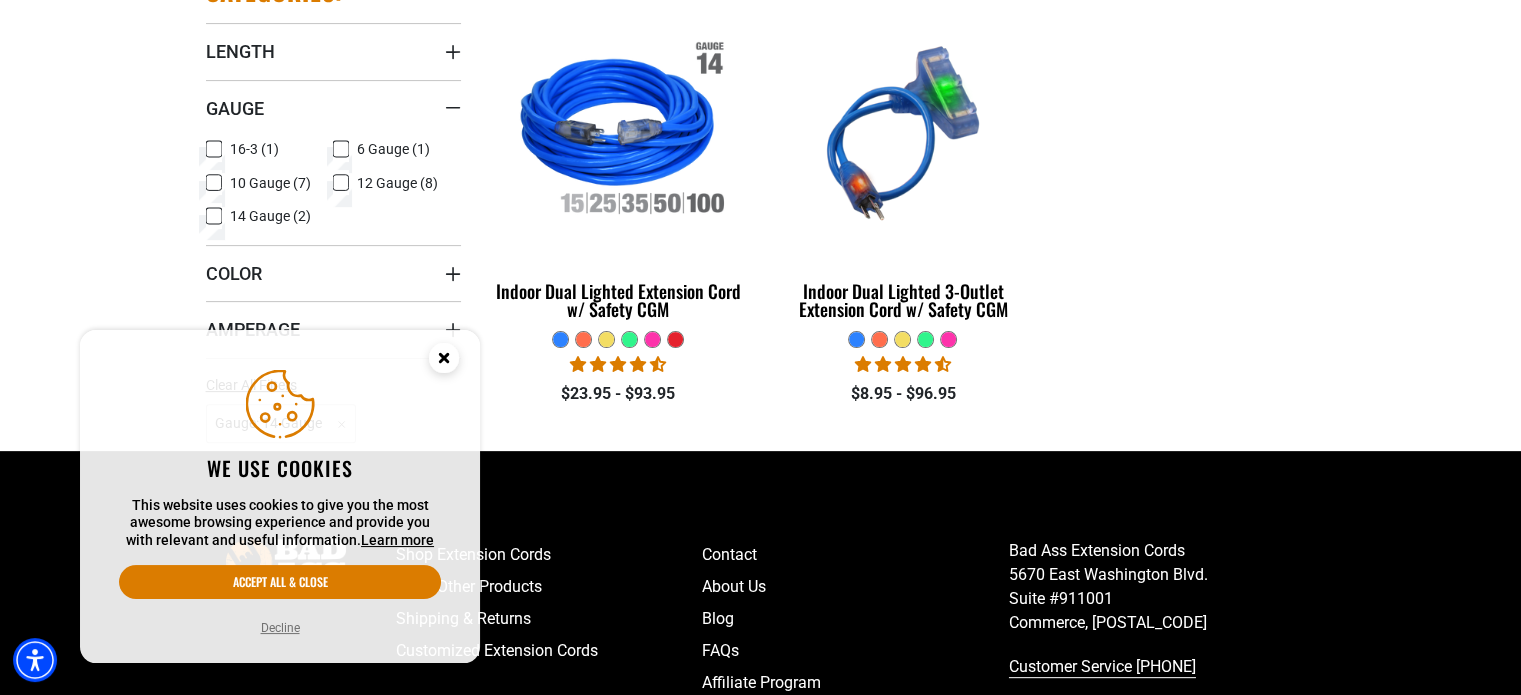 click 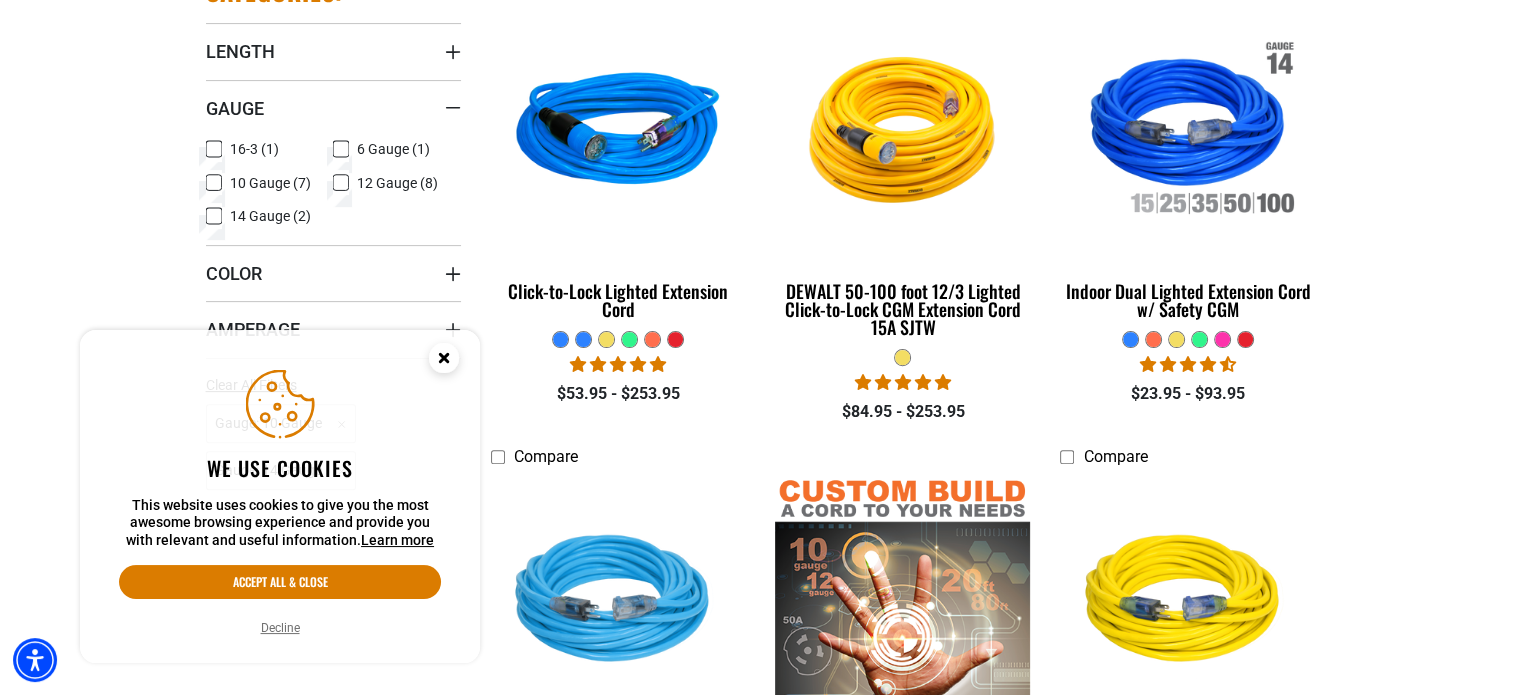 click 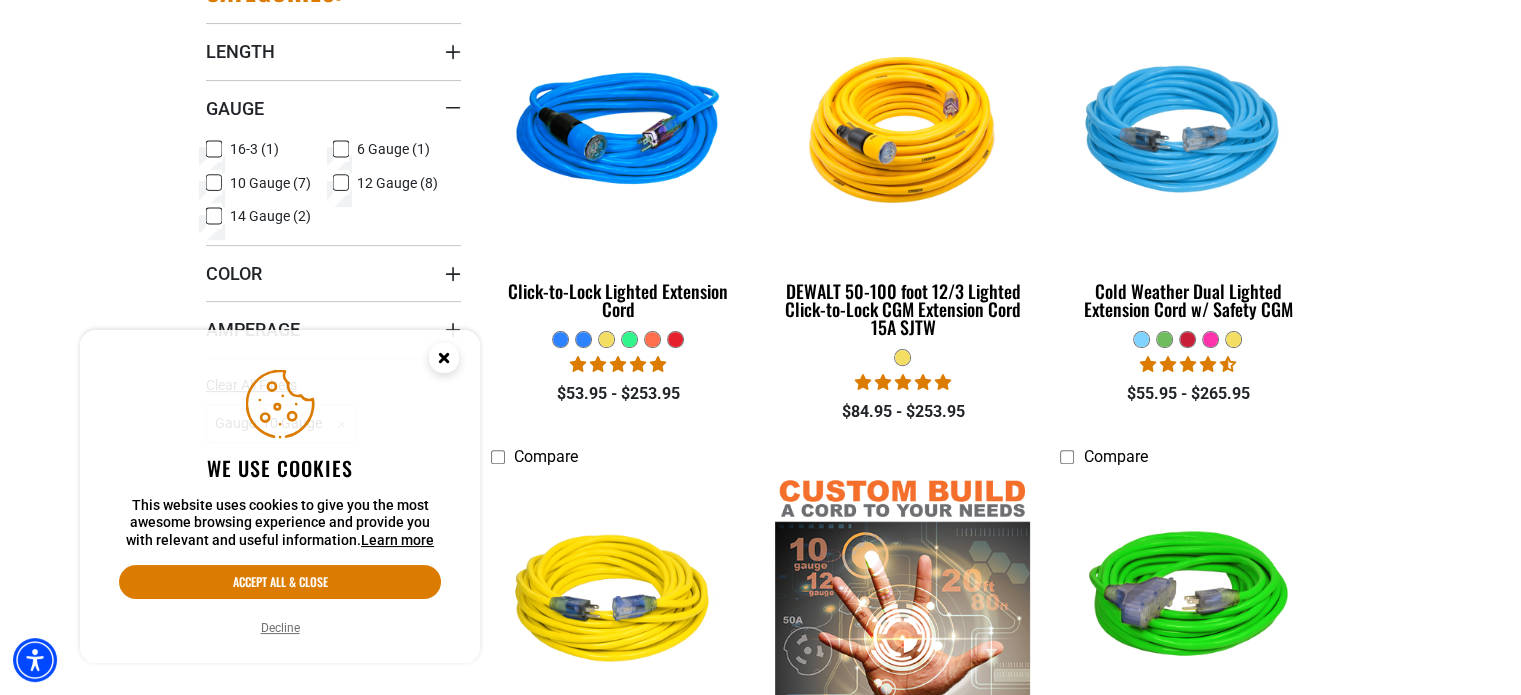 click 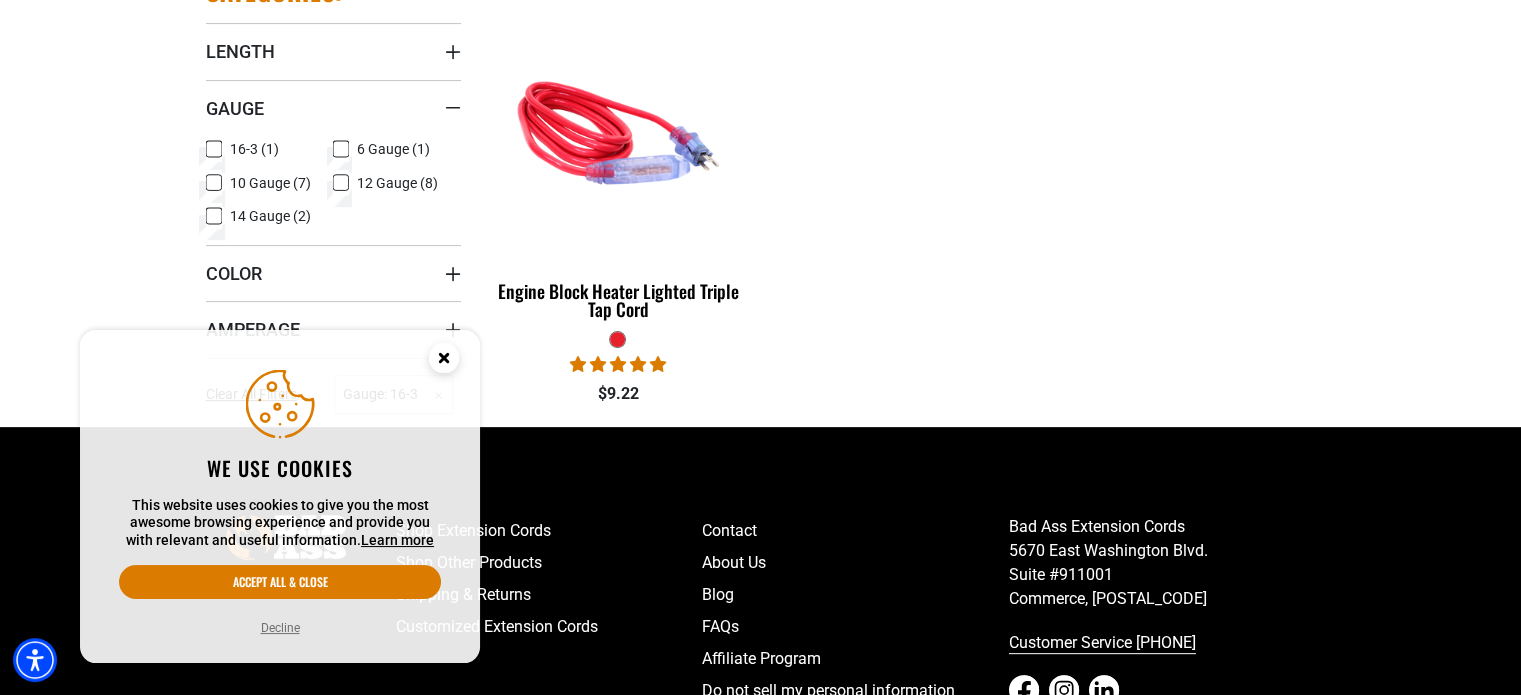 click 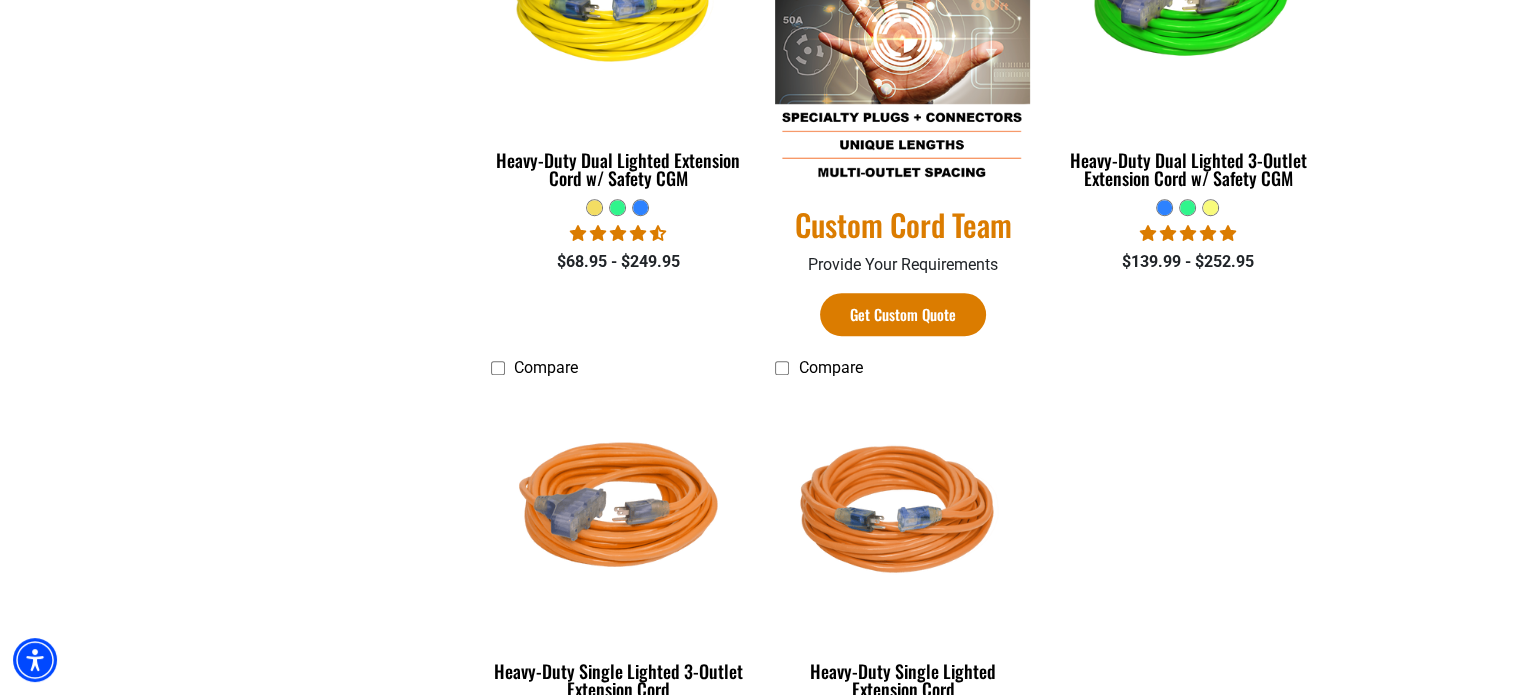 scroll, scrollTop: 1500, scrollLeft: 0, axis: vertical 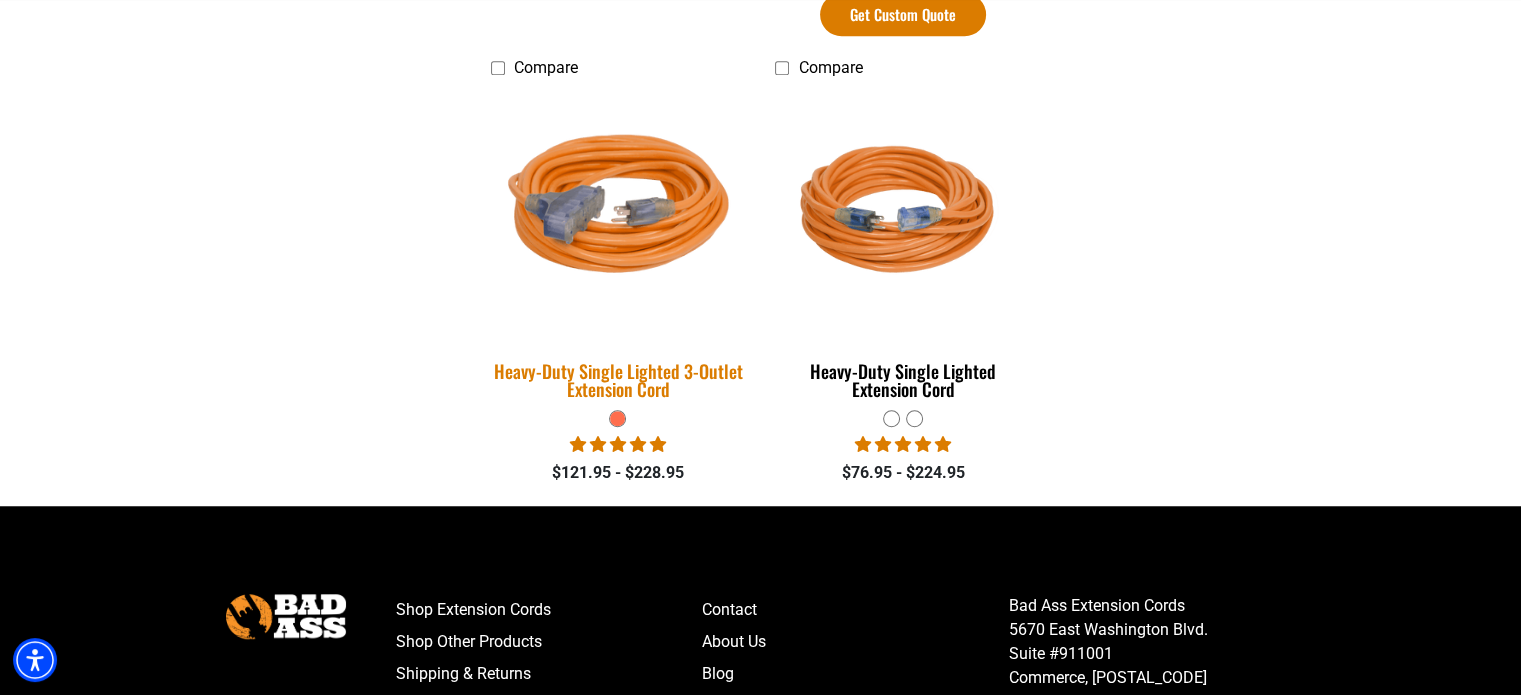 click on "Heavy-Duty Single Lighted 3-Outlet Extension Cord" at bounding box center [618, 380] 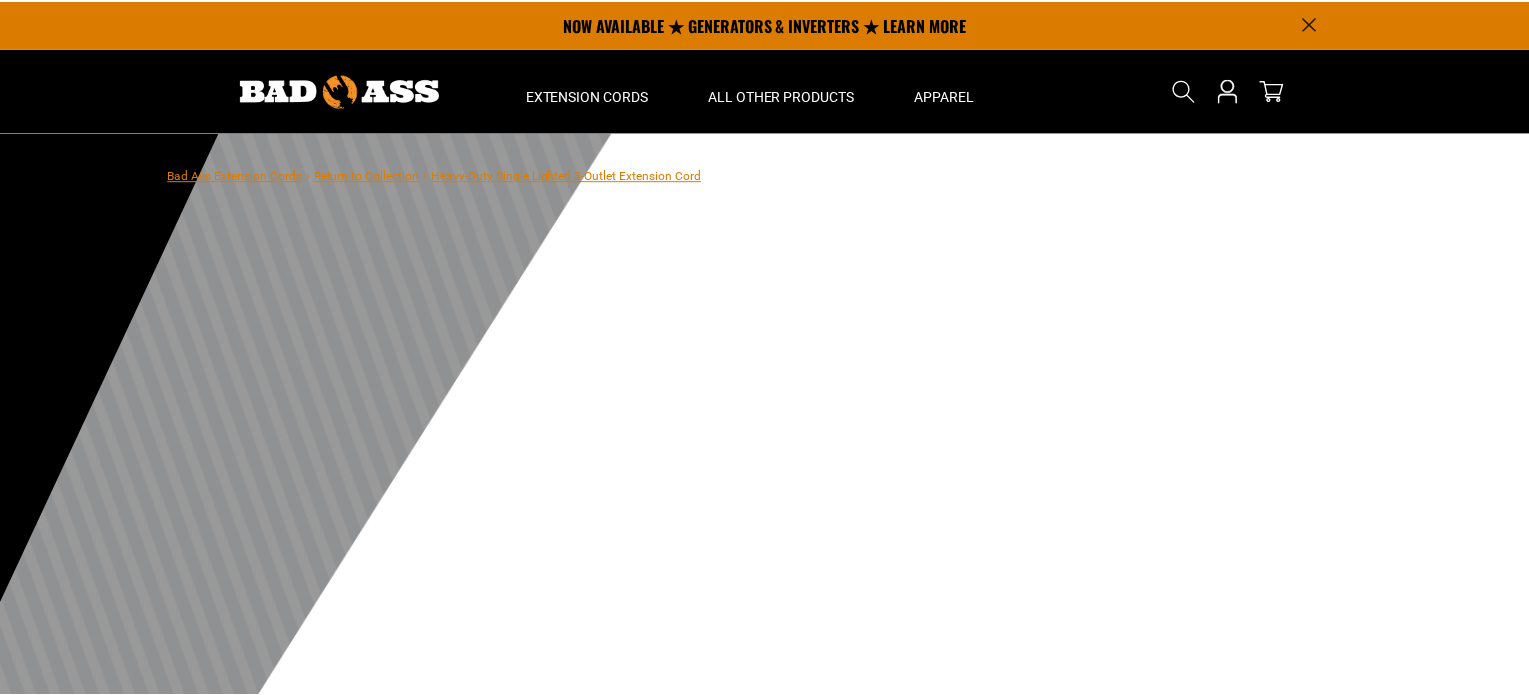 scroll, scrollTop: 0, scrollLeft: 0, axis: both 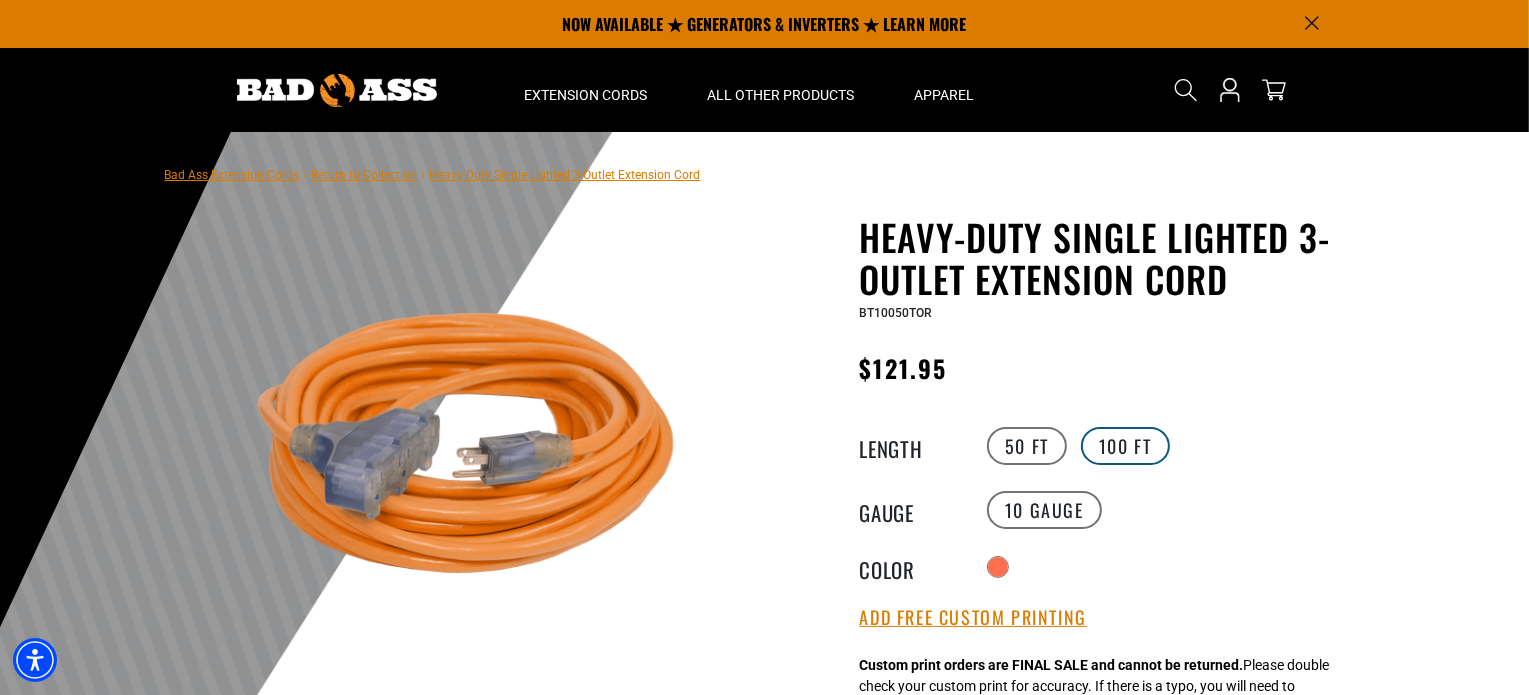 click on "100 FT" at bounding box center (1125, 446) 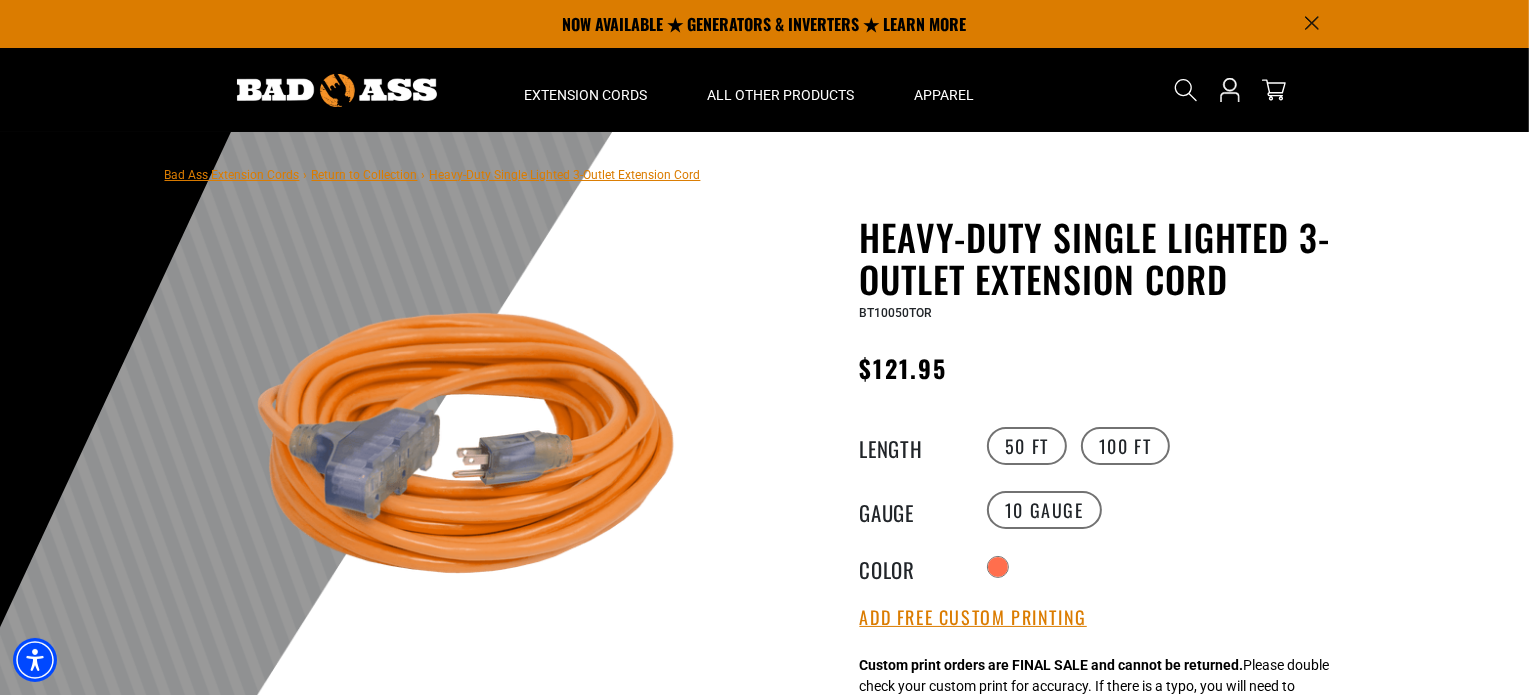 scroll, scrollTop: 300, scrollLeft: 0, axis: vertical 